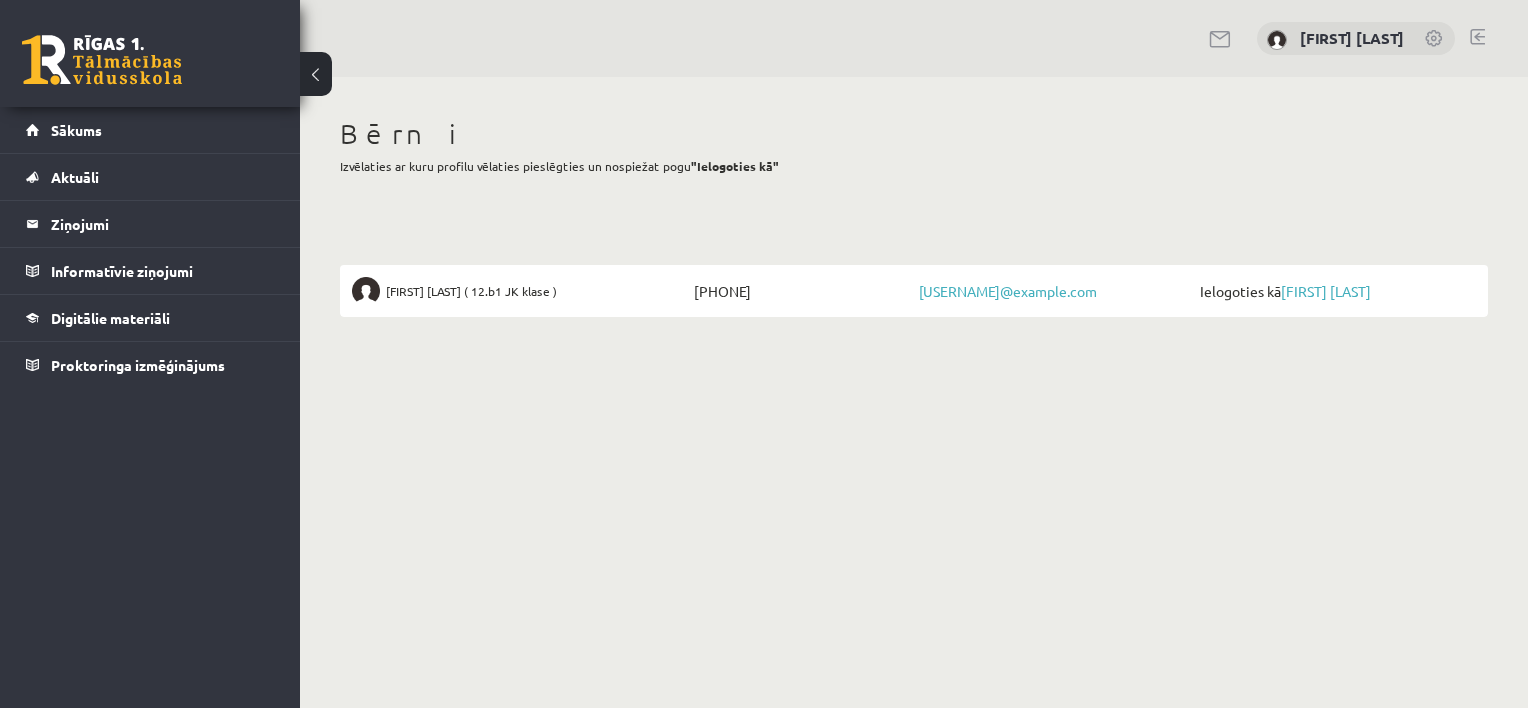 scroll, scrollTop: 0, scrollLeft: 0, axis: both 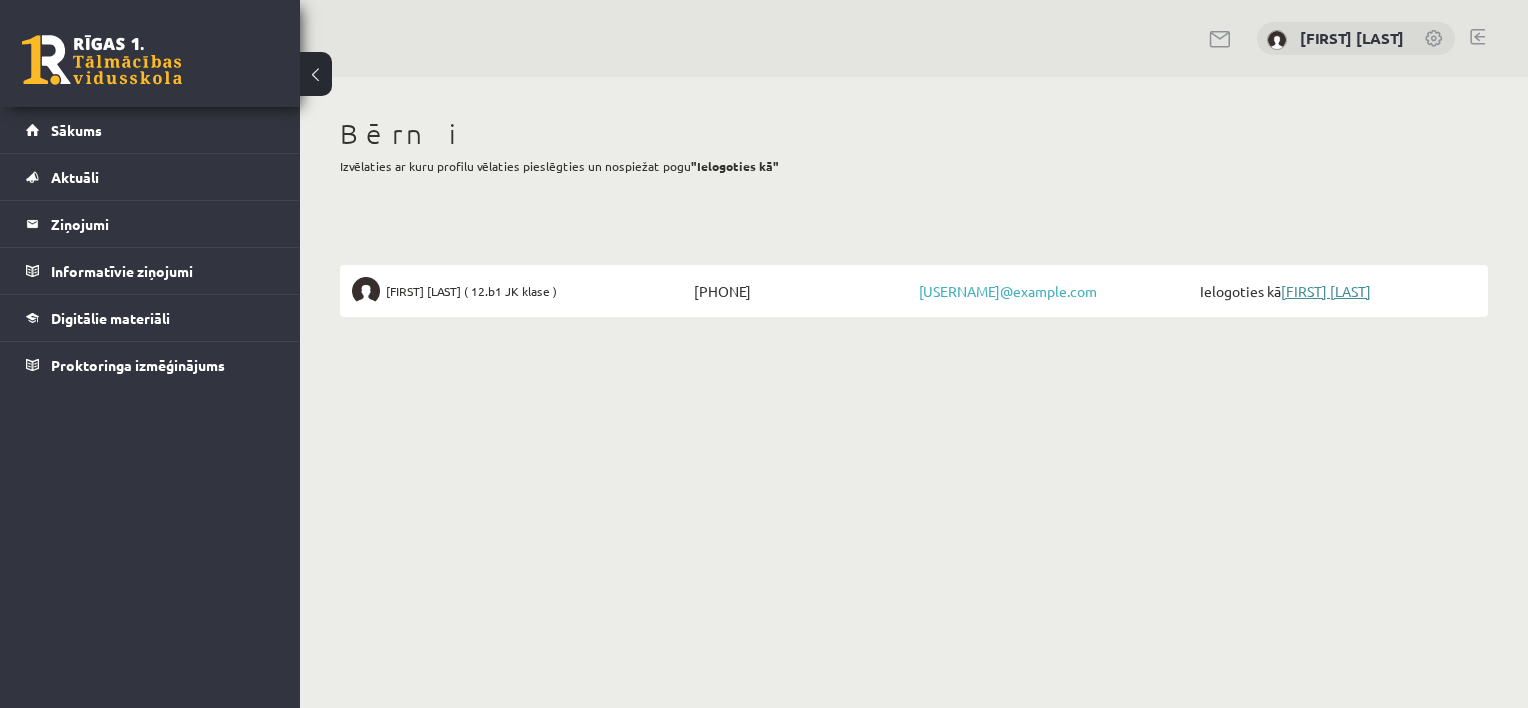 click on "[FIRST] [LAST]" at bounding box center (1326, 291) 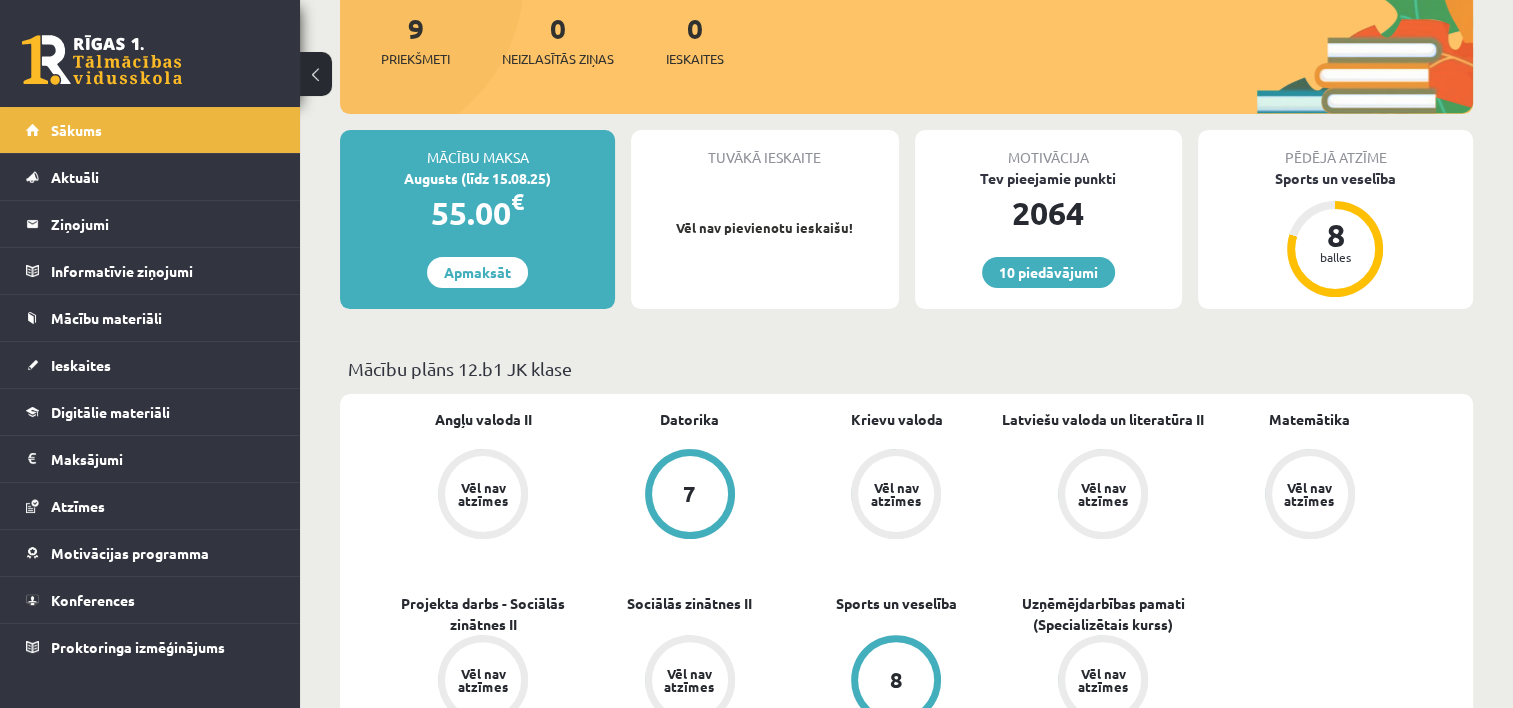 scroll, scrollTop: 300, scrollLeft: 0, axis: vertical 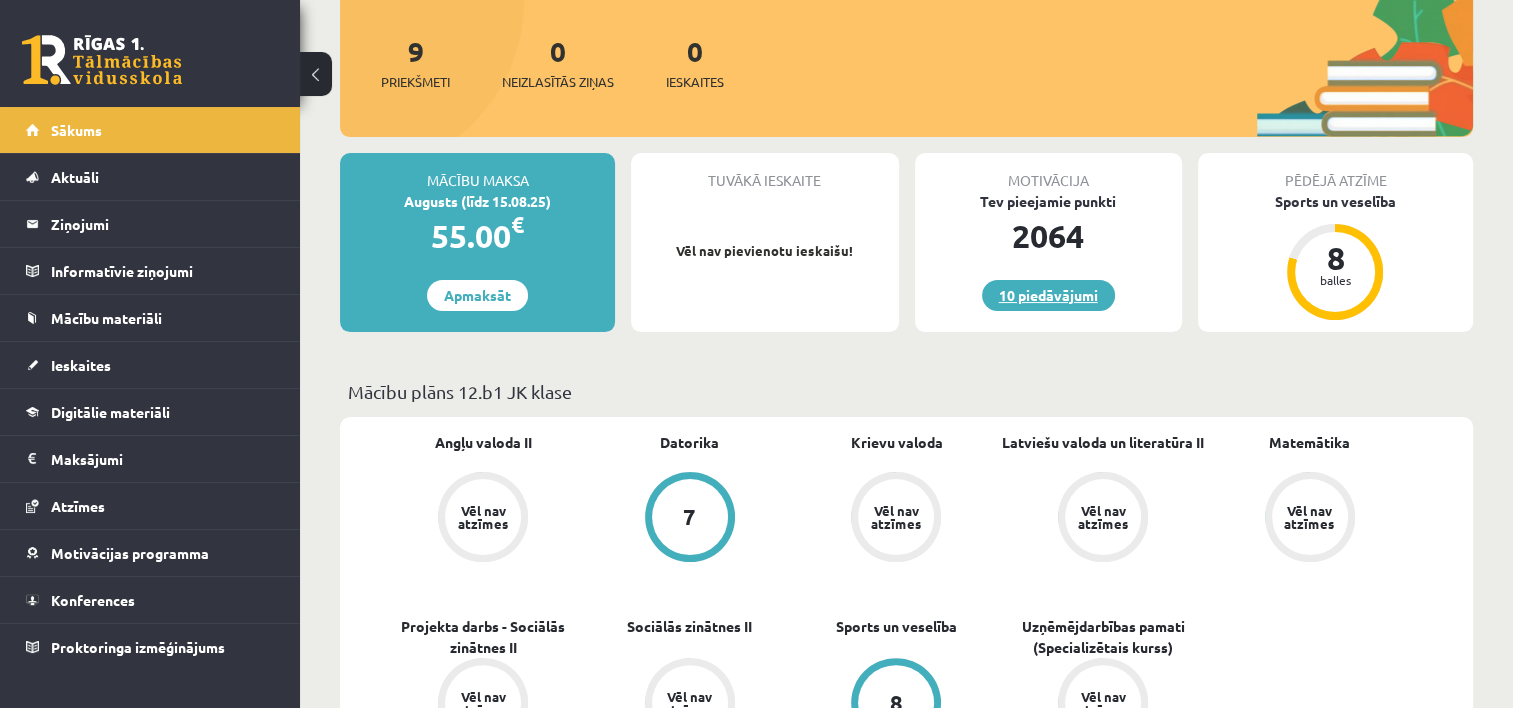 click on "10
piedāvājumi" at bounding box center (1048, 295) 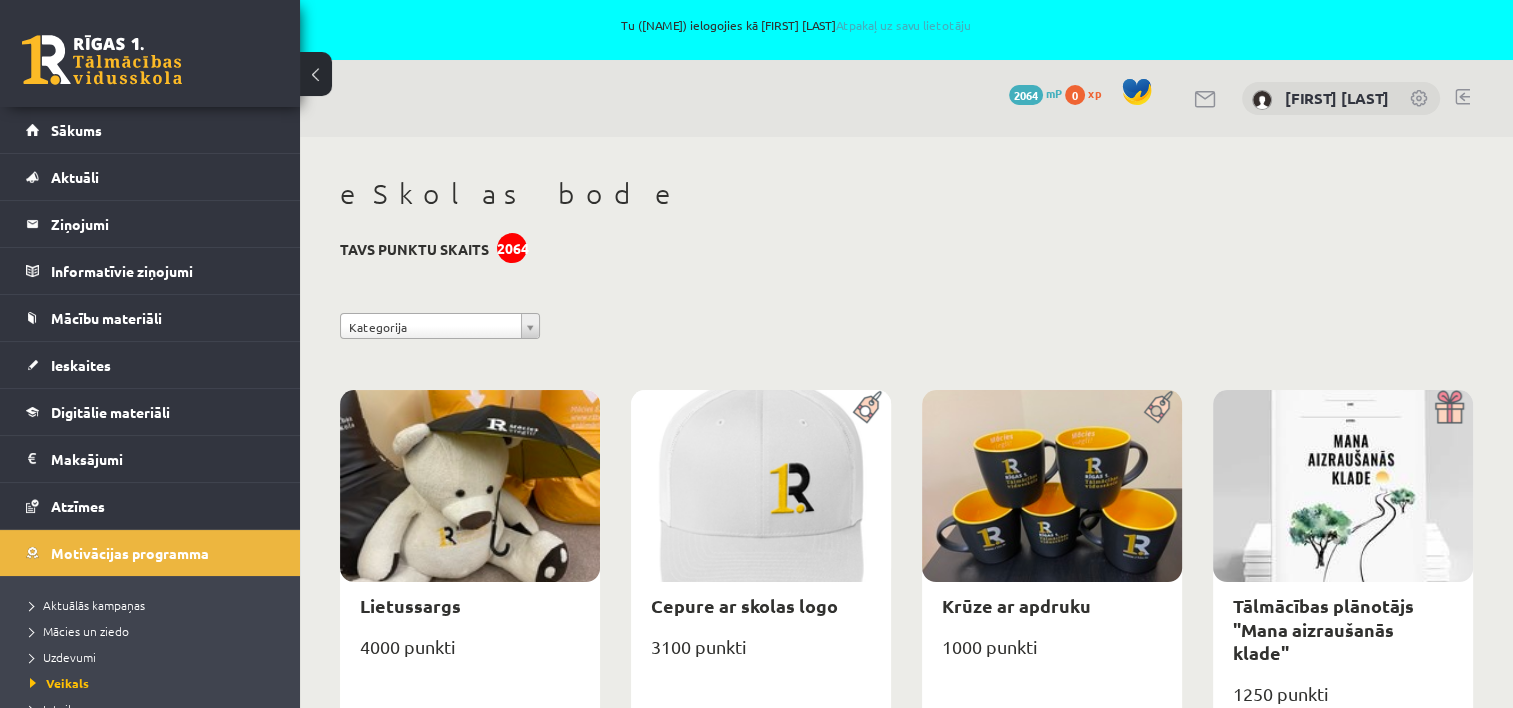 scroll, scrollTop: 0, scrollLeft: 0, axis: both 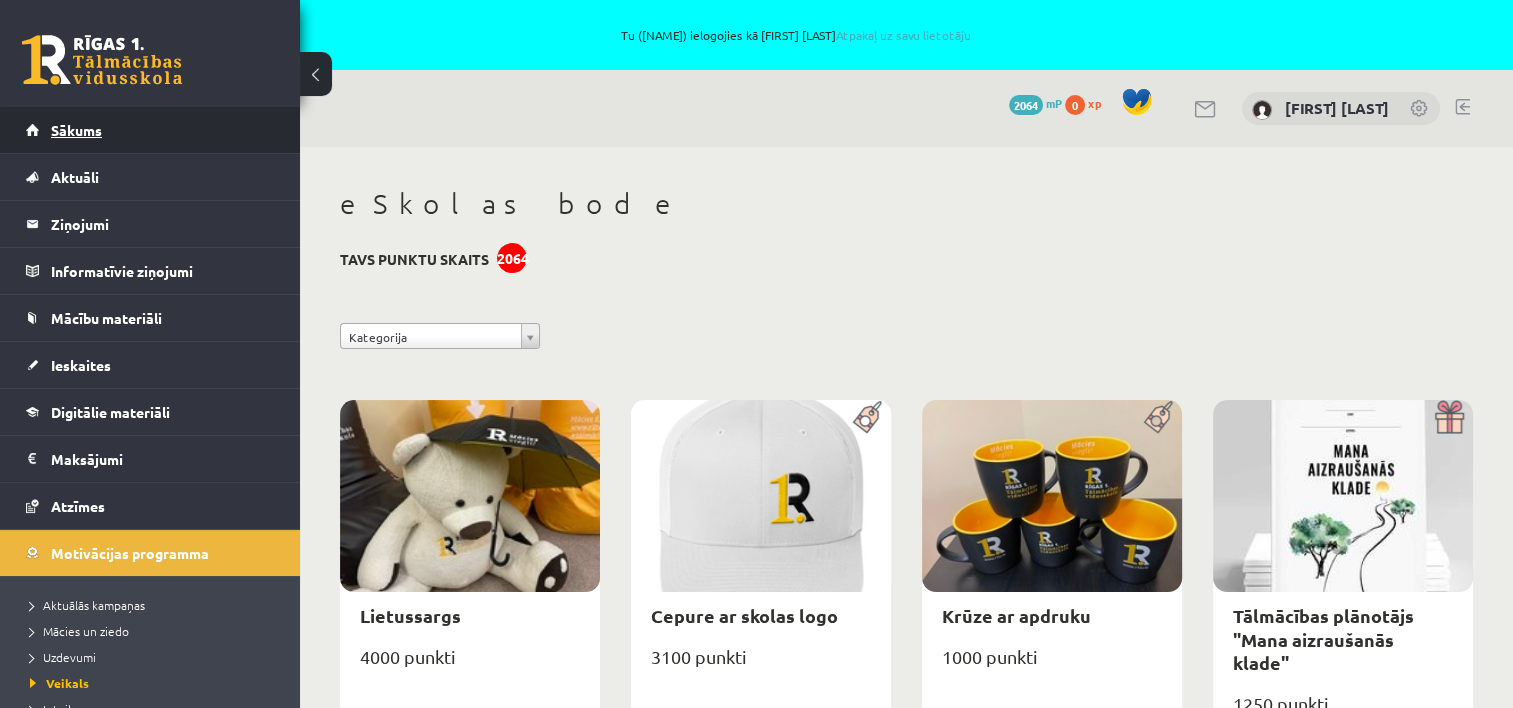 click on "Sākums" at bounding box center (76, 130) 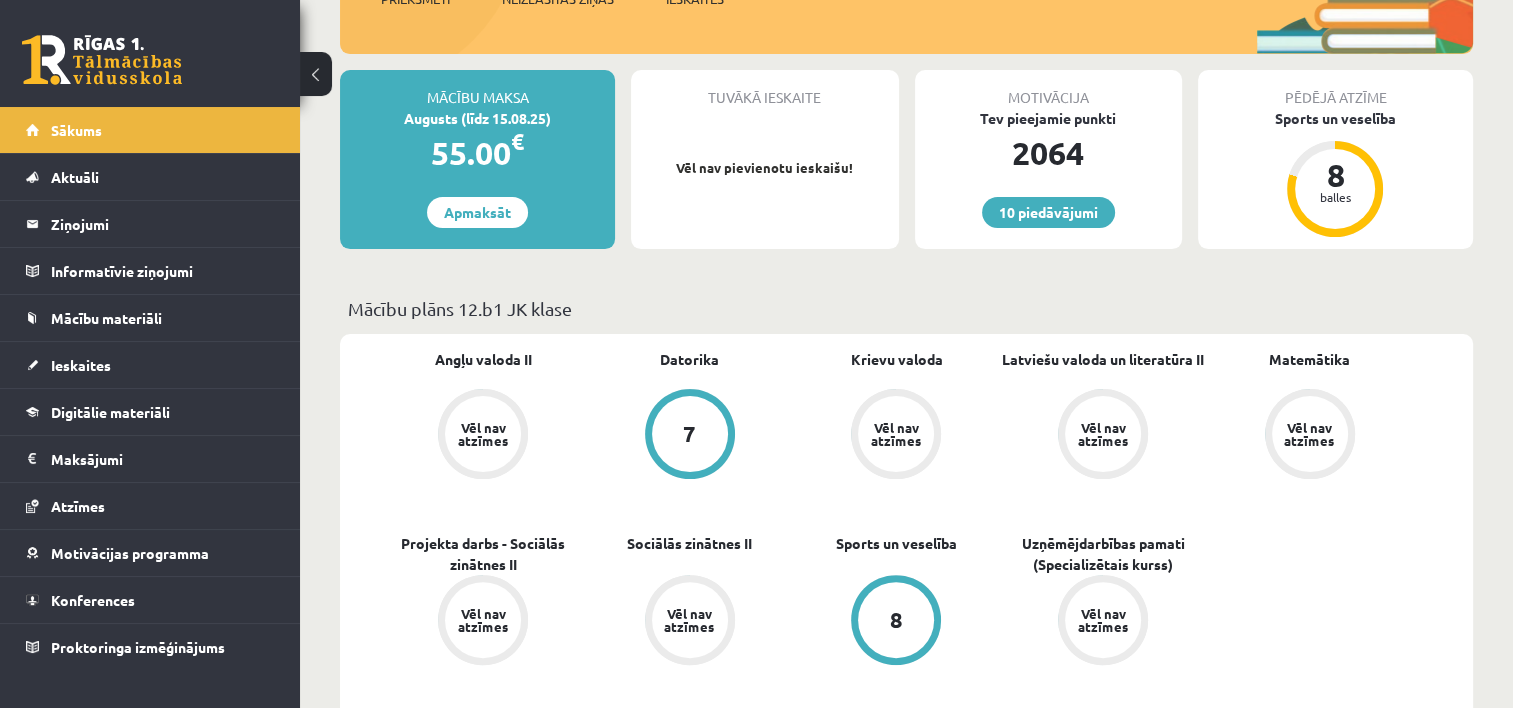 scroll, scrollTop: 338, scrollLeft: 0, axis: vertical 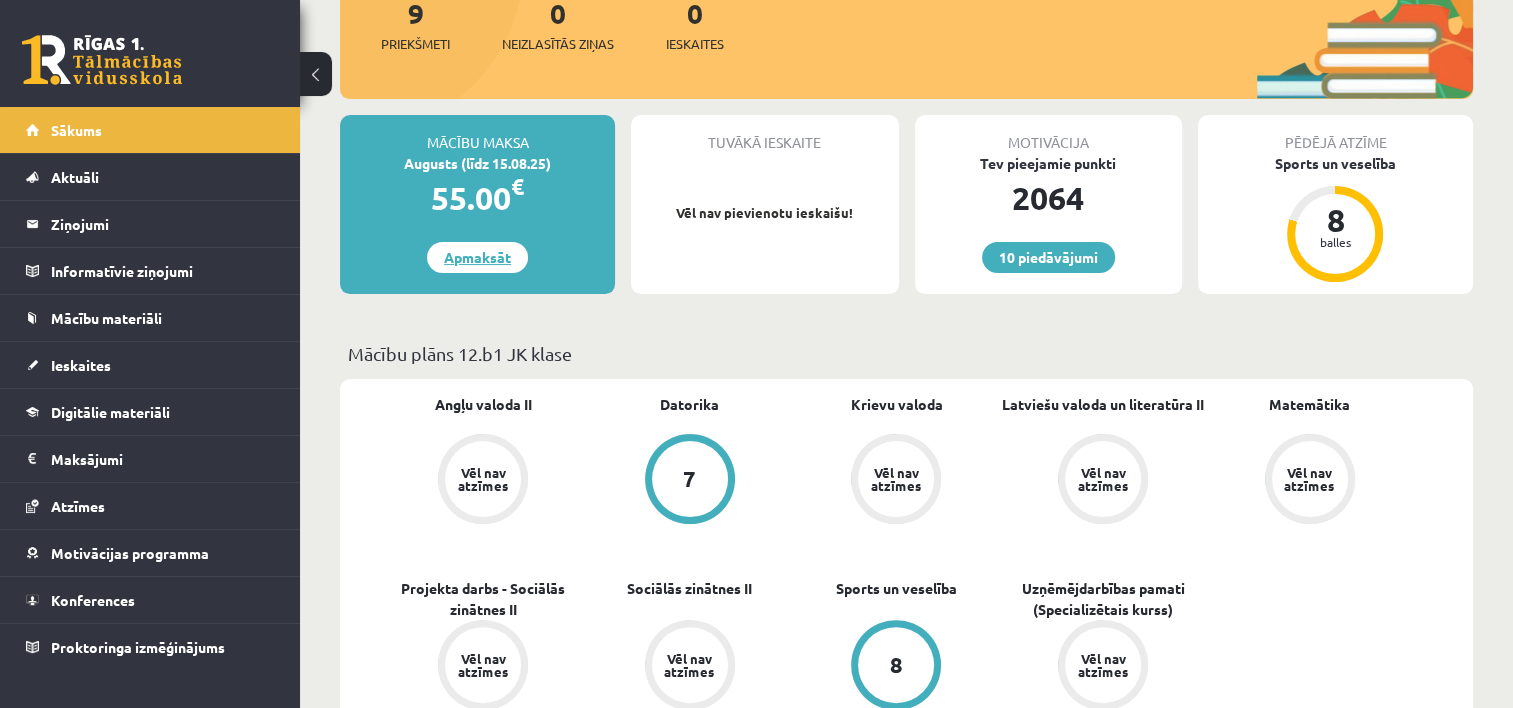 click on "Apmaksāt" at bounding box center [477, 257] 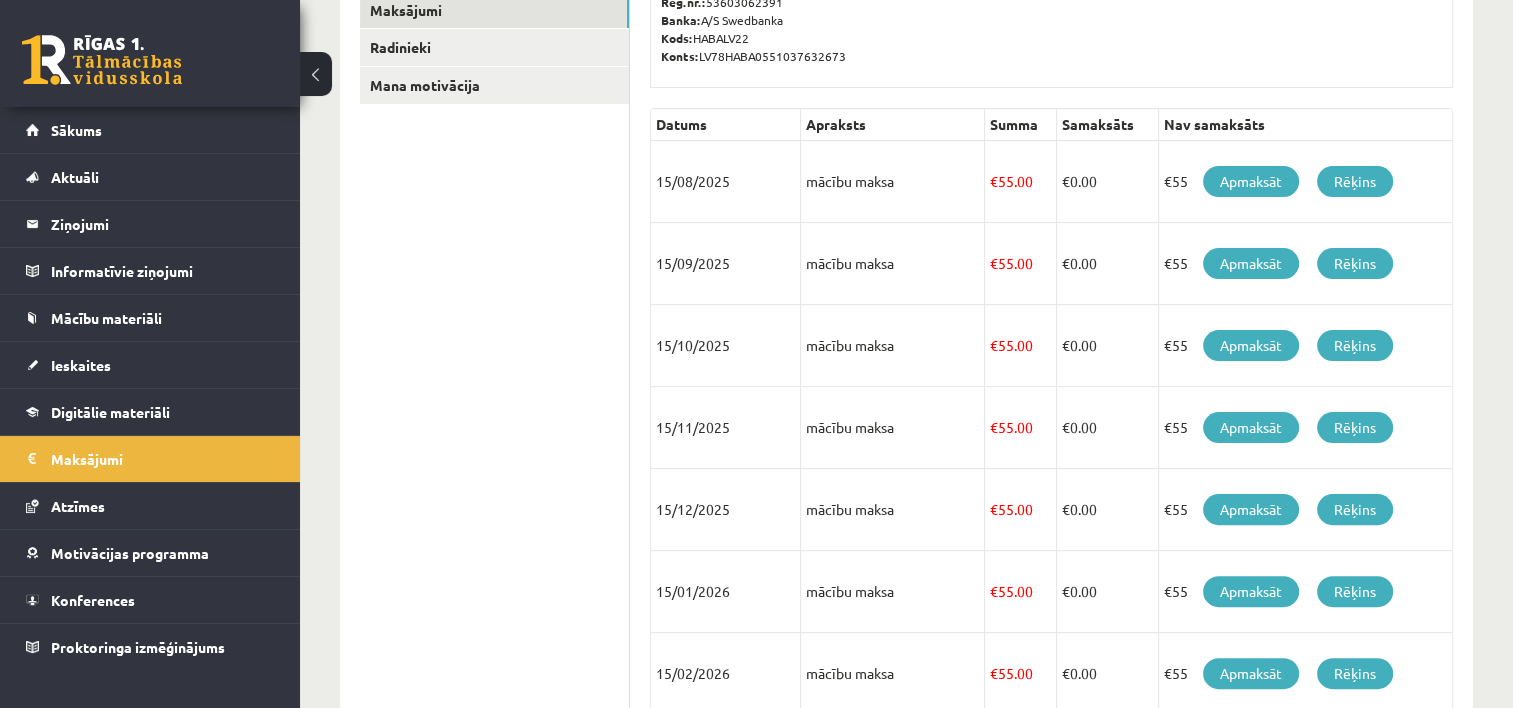 scroll, scrollTop: 126, scrollLeft: 0, axis: vertical 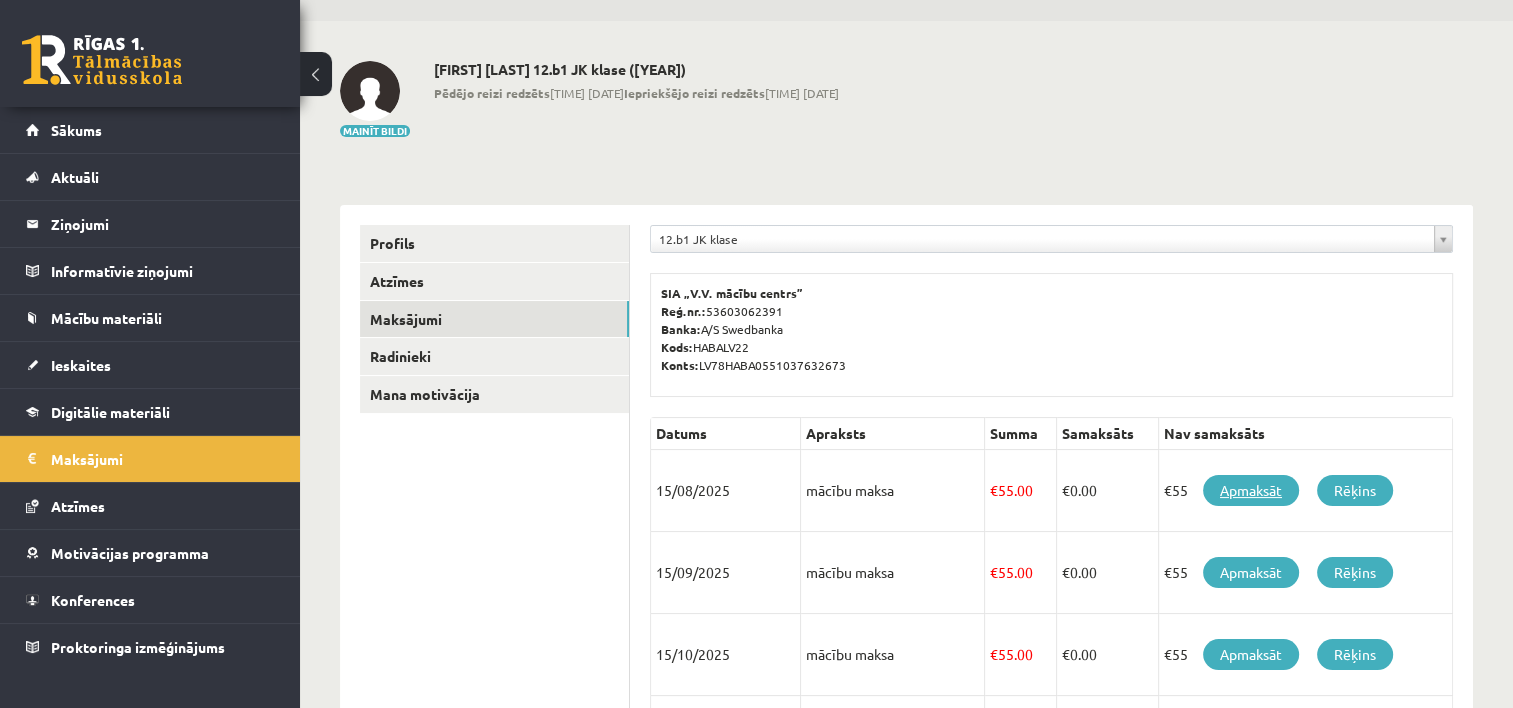 click on "Apmaksāt" at bounding box center (1251, 490) 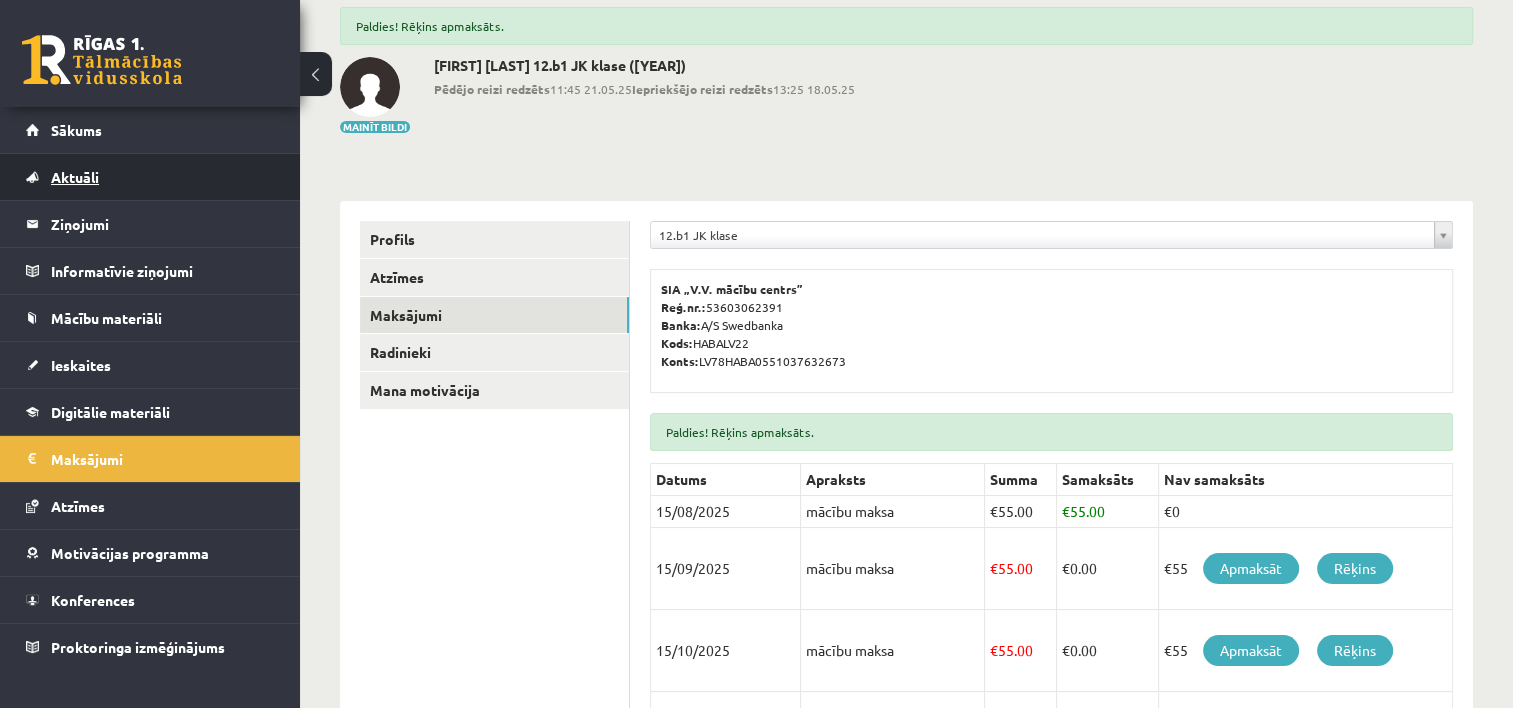 scroll, scrollTop: 100, scrollLeft: 0, axis: vertical 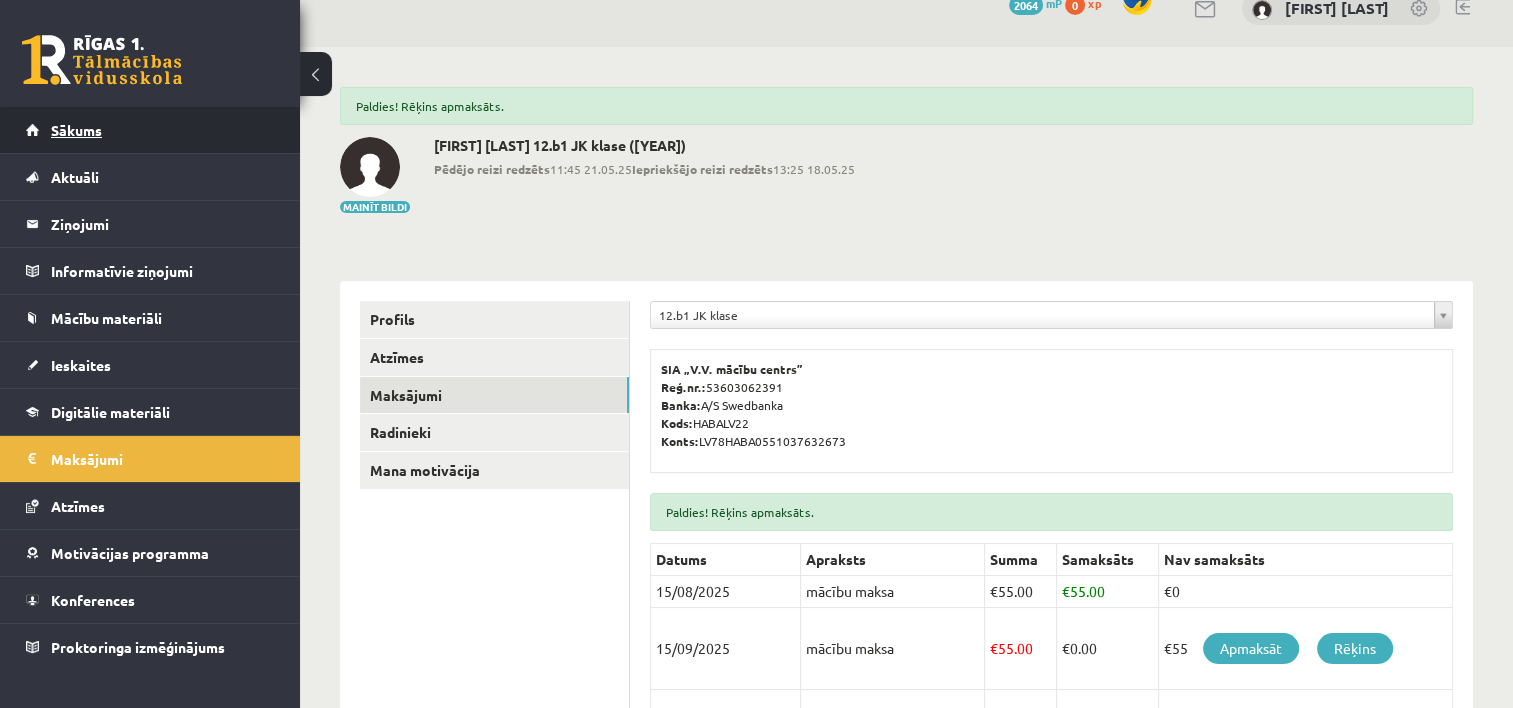 click on "Sākums" at bounding box center [76, 130] 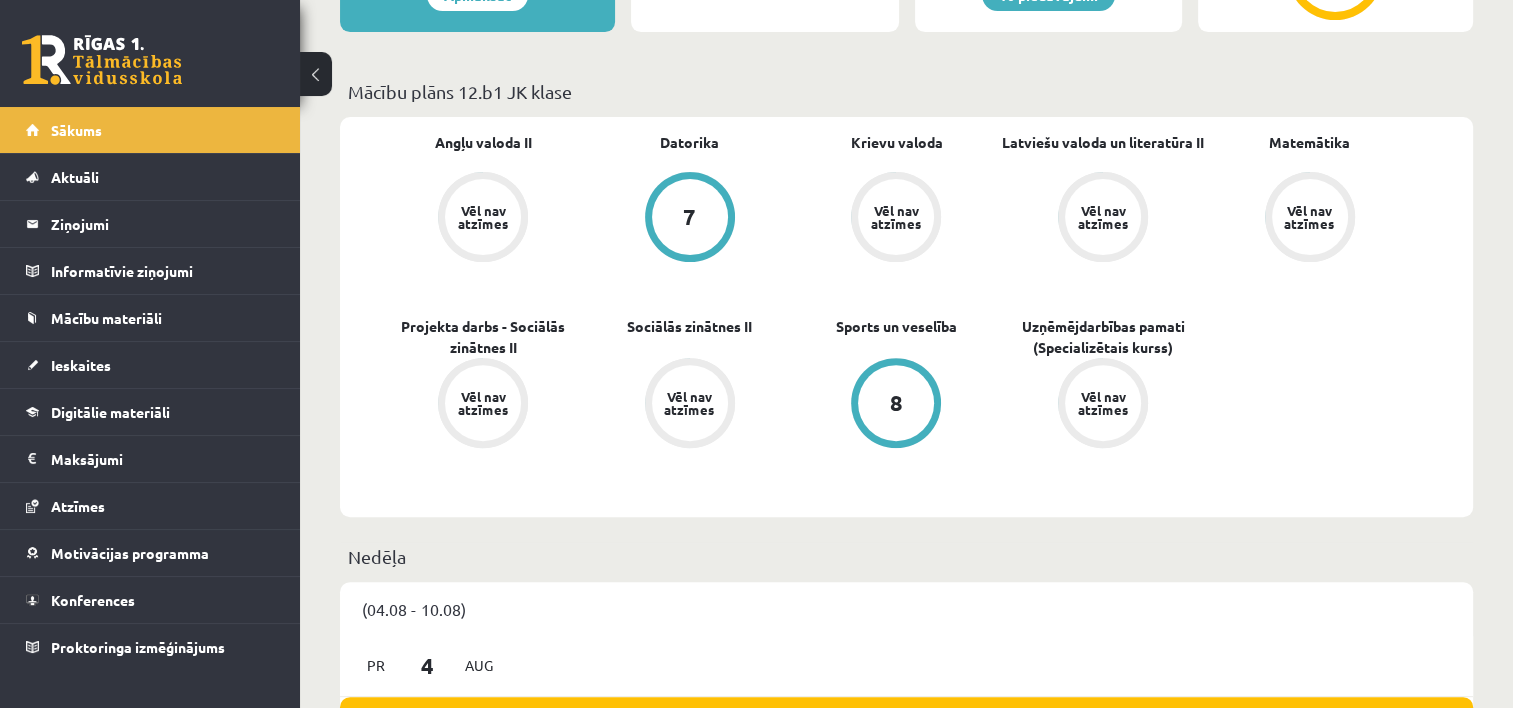 scroll, scrollTop: 400, scrollLeft: 0, axis: vertical 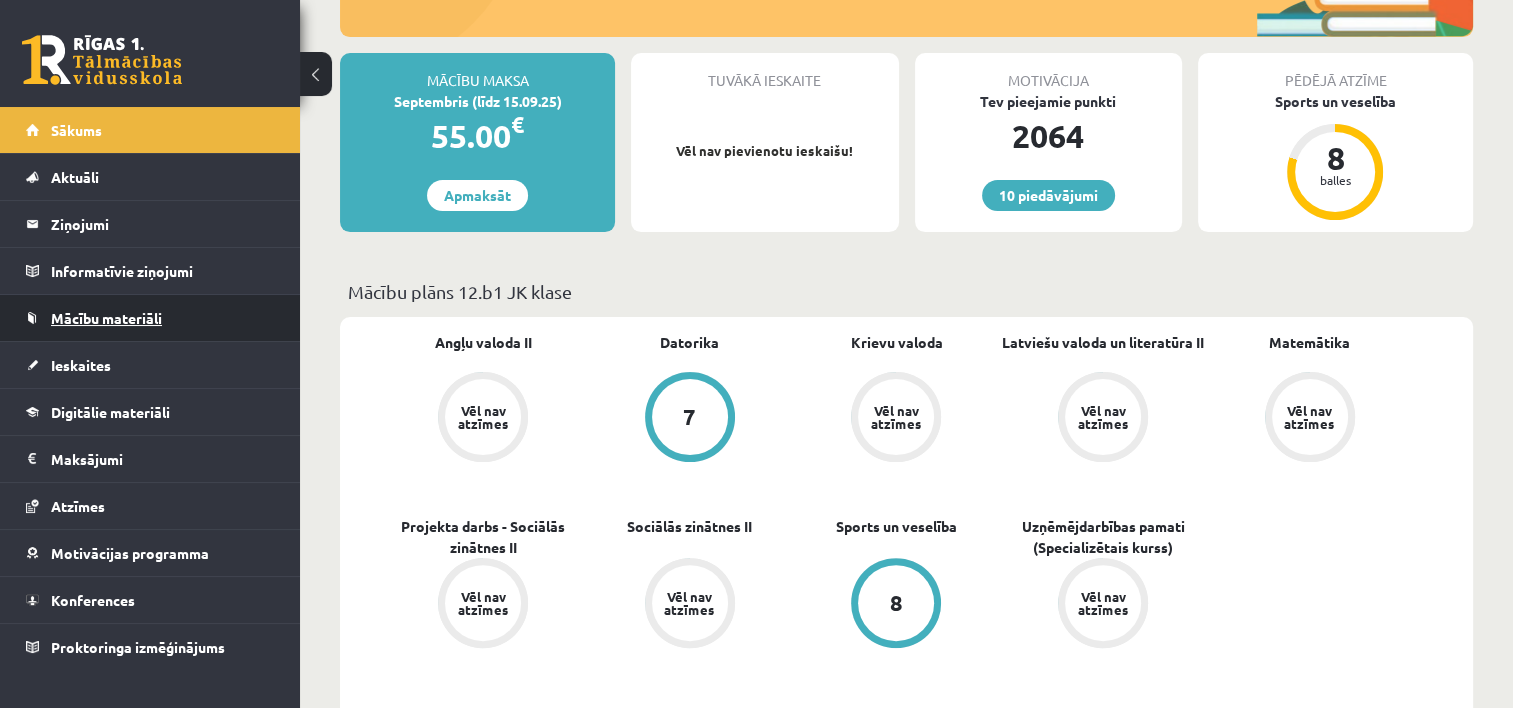 click on "Mācību materiāli" at bounding box center (106, 318) 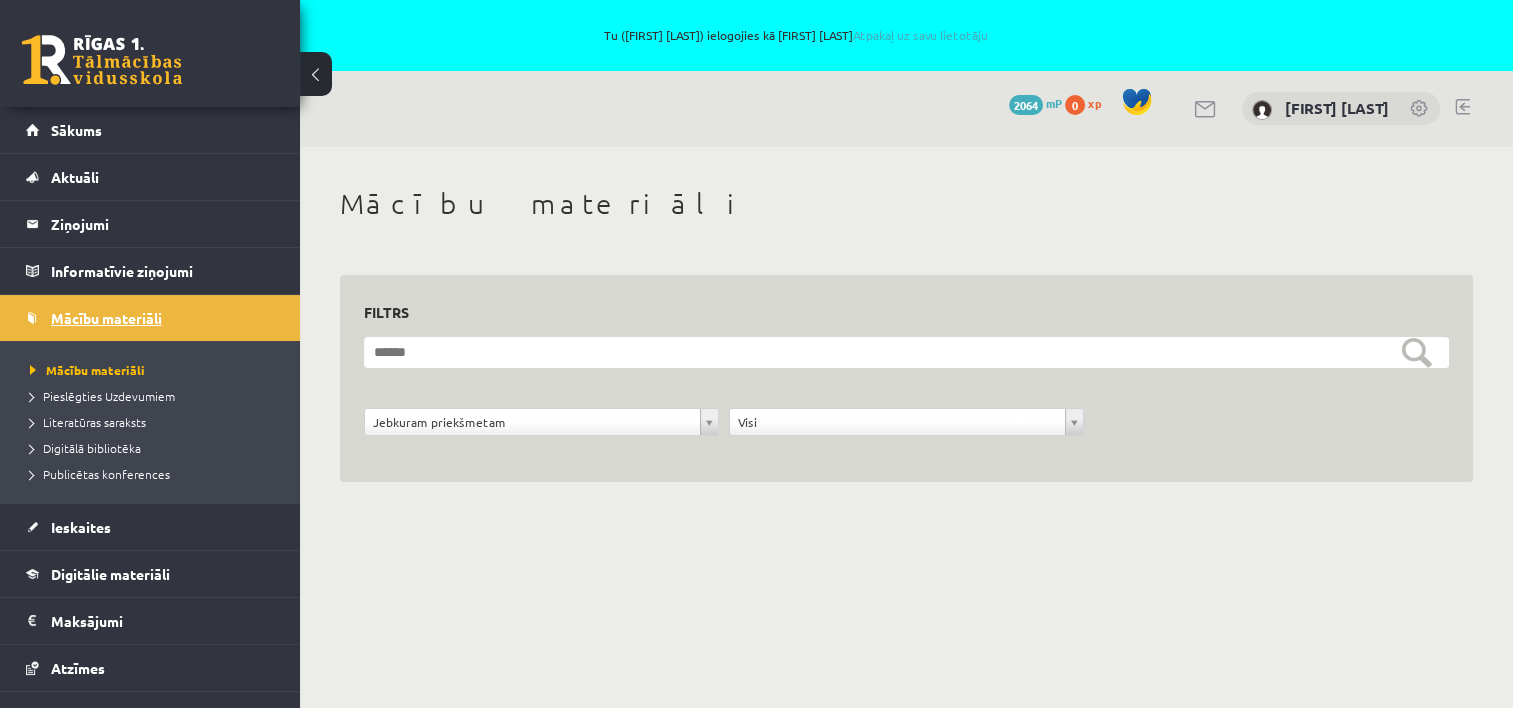 scroll, scrollTop: 0, scrollLeft: 0, axis: both 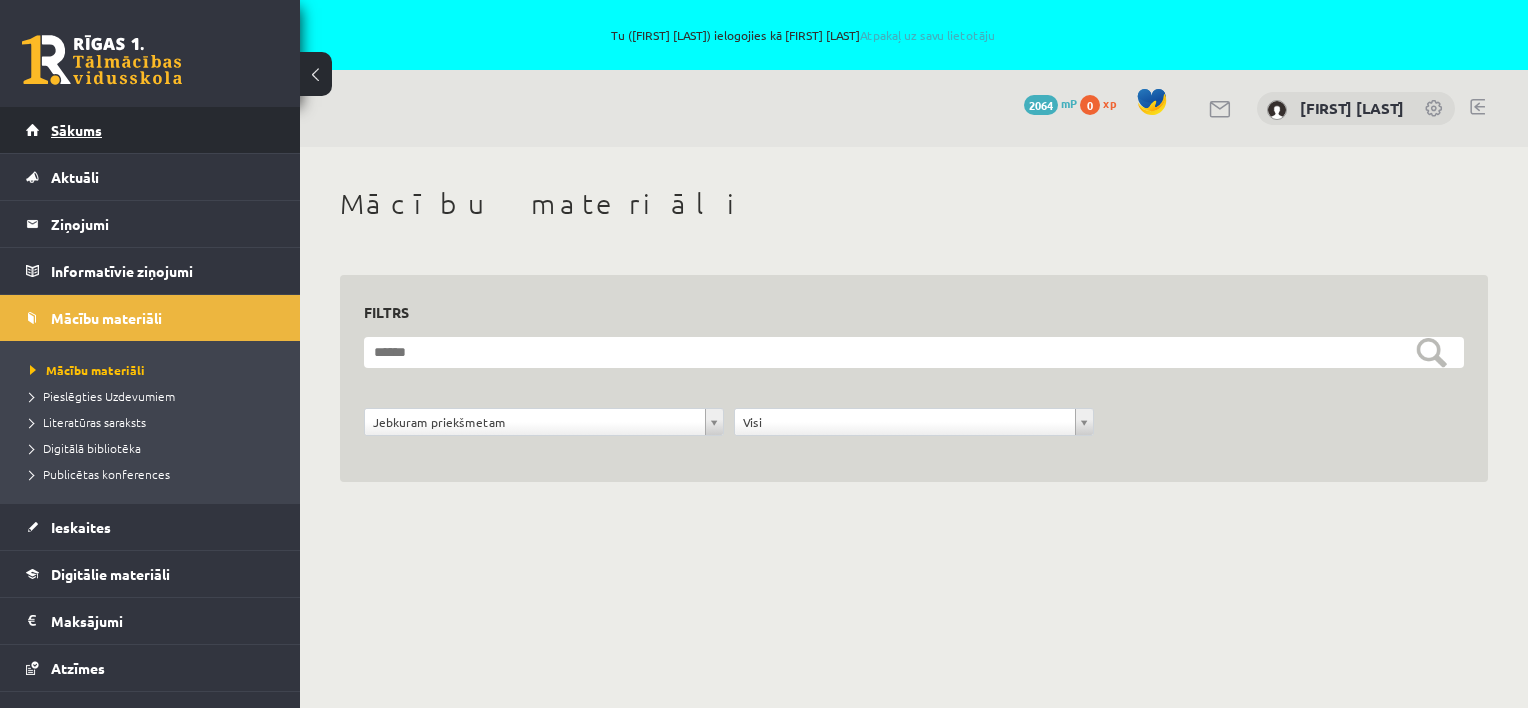 click on "Sākums" at bounding box center [76, 130] 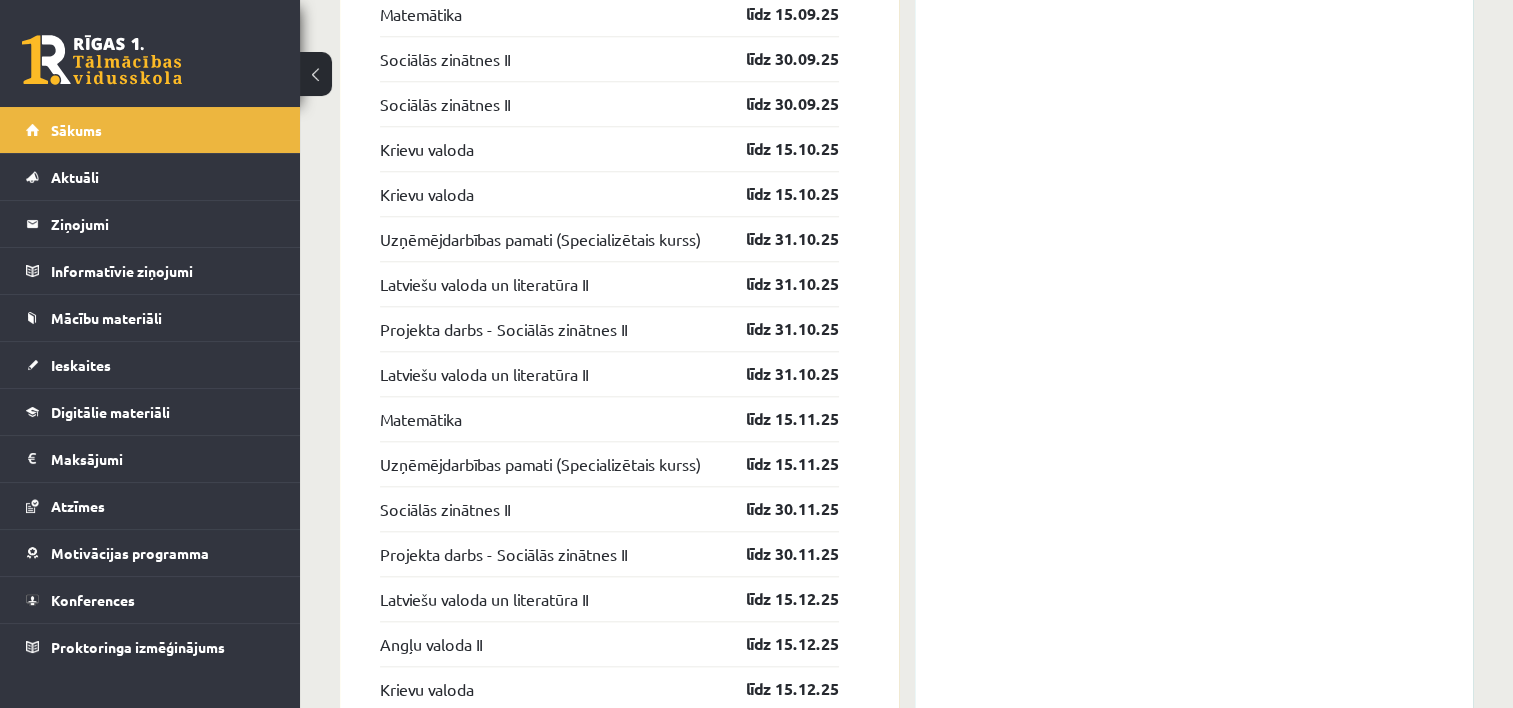scroll, scrollTop: 1900, scrollLeft: 0, axis: vertical 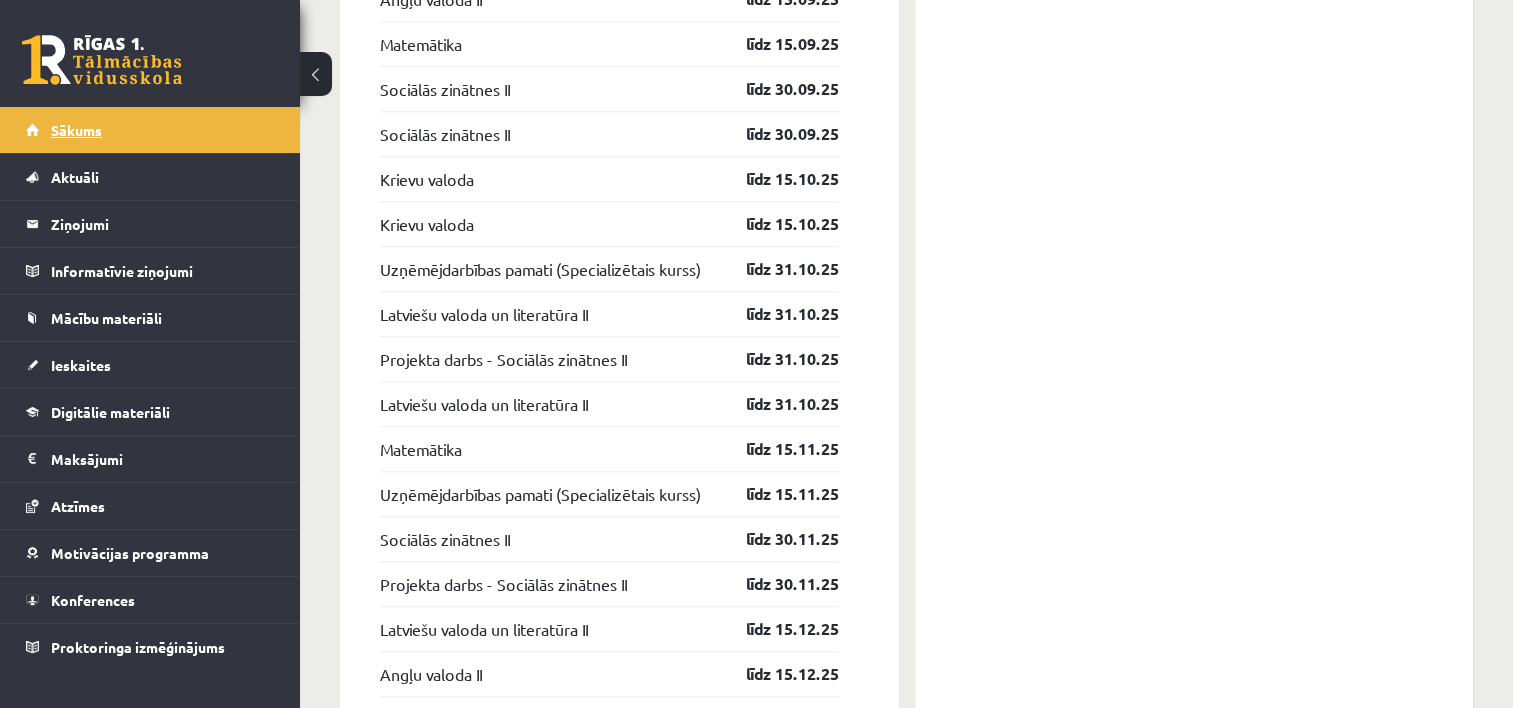 click on "Sākums" at bounding box center [76, 130] 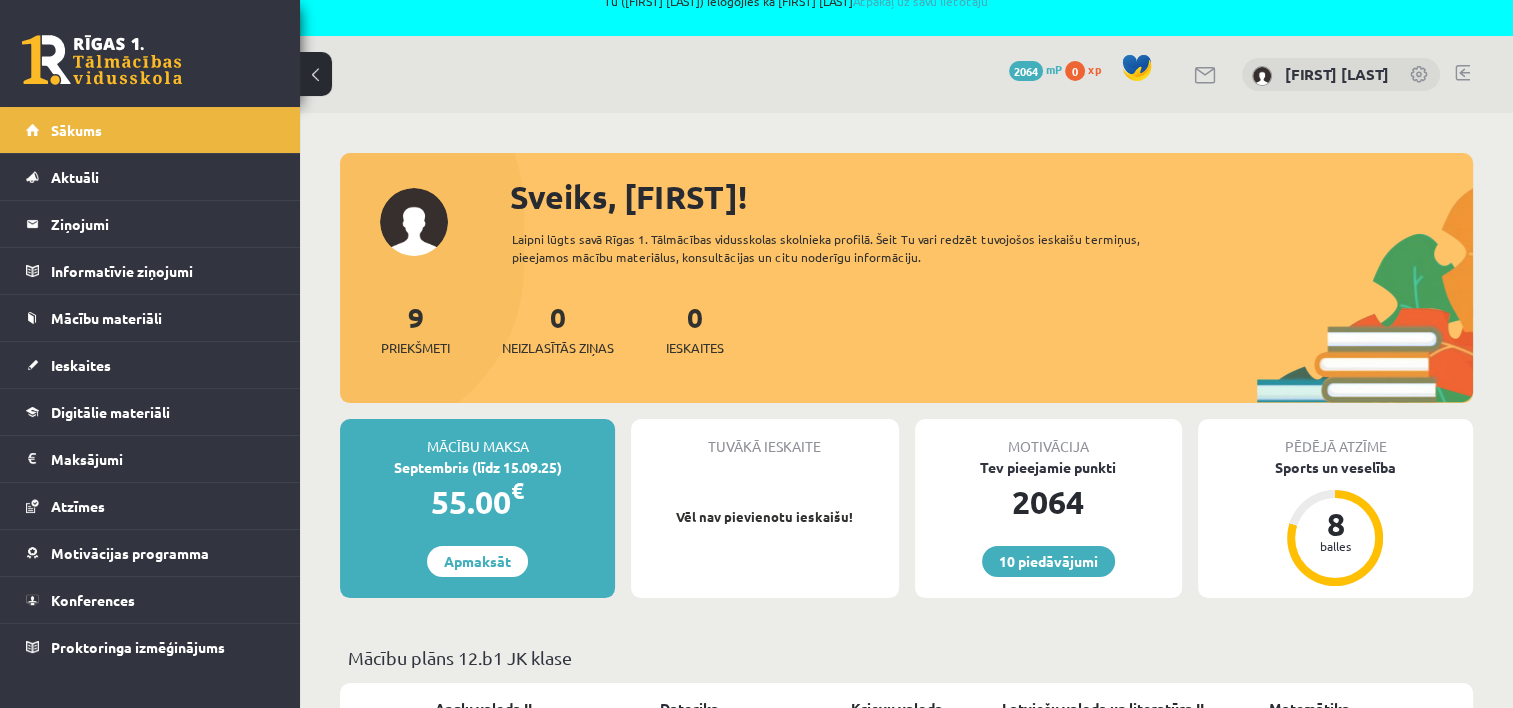 scroll, scrollTop: 0, scrollLeft: 0, axis: both 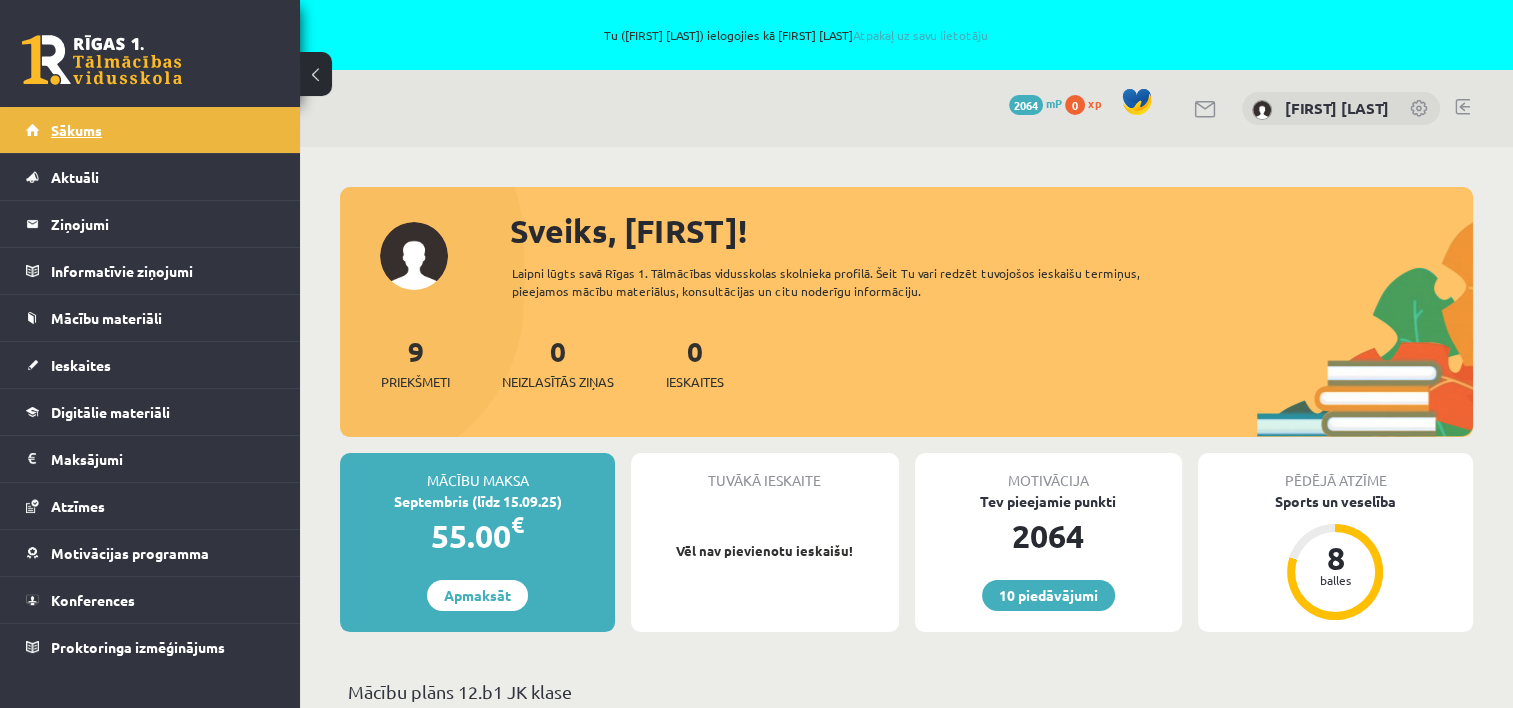 click on "Sākums" at bounding box center [76, 130] 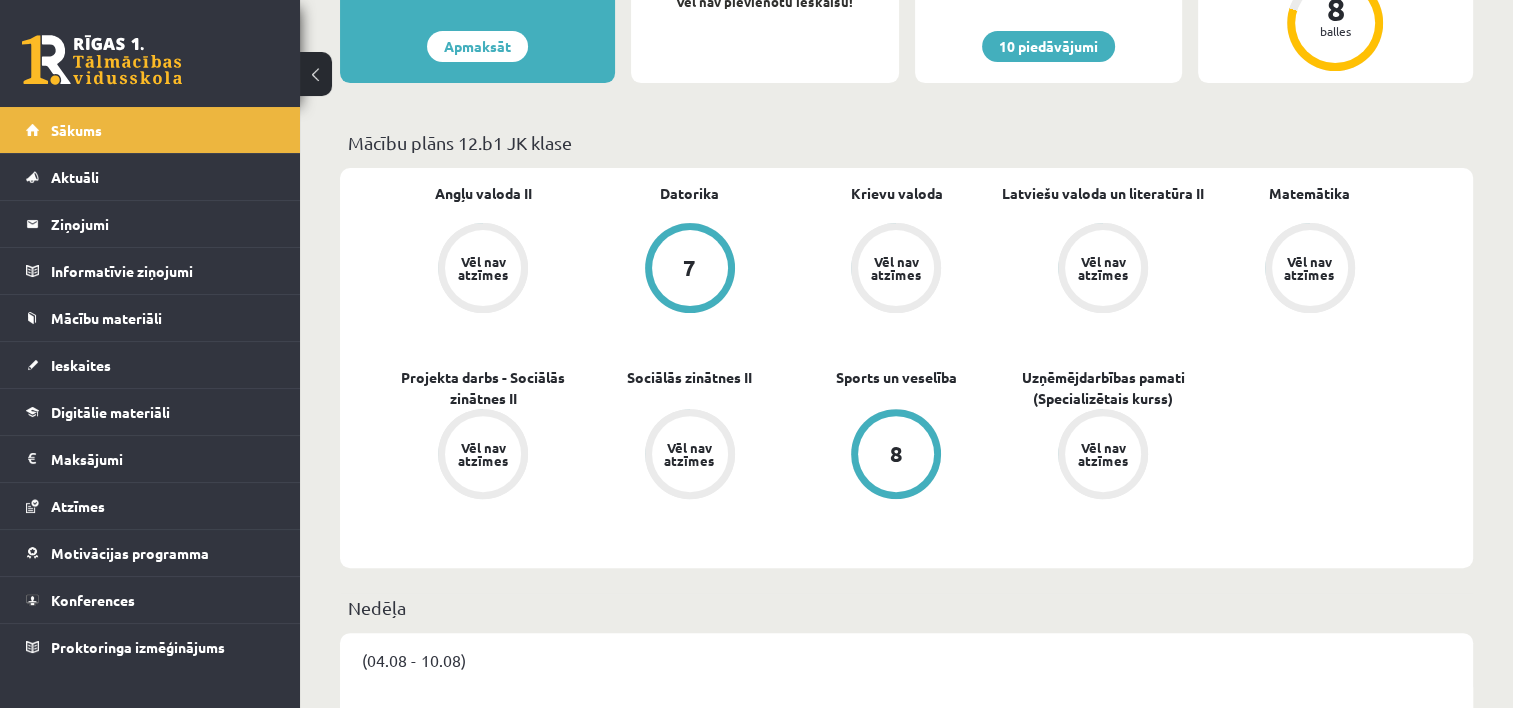 scroll, scrollTop: 400, scrollLeft: 0, axis: vertical 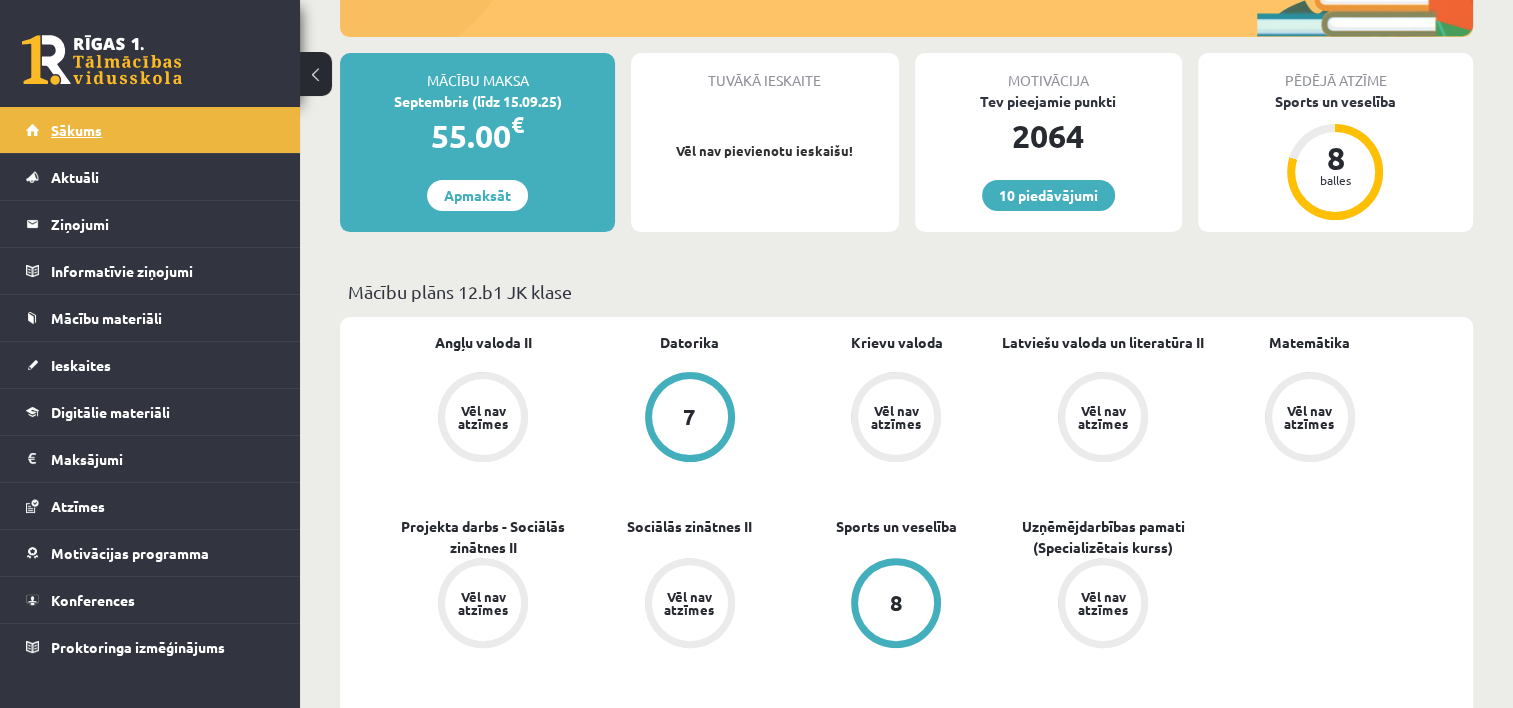 click on "Sākums" at bounding box center [76, 130] 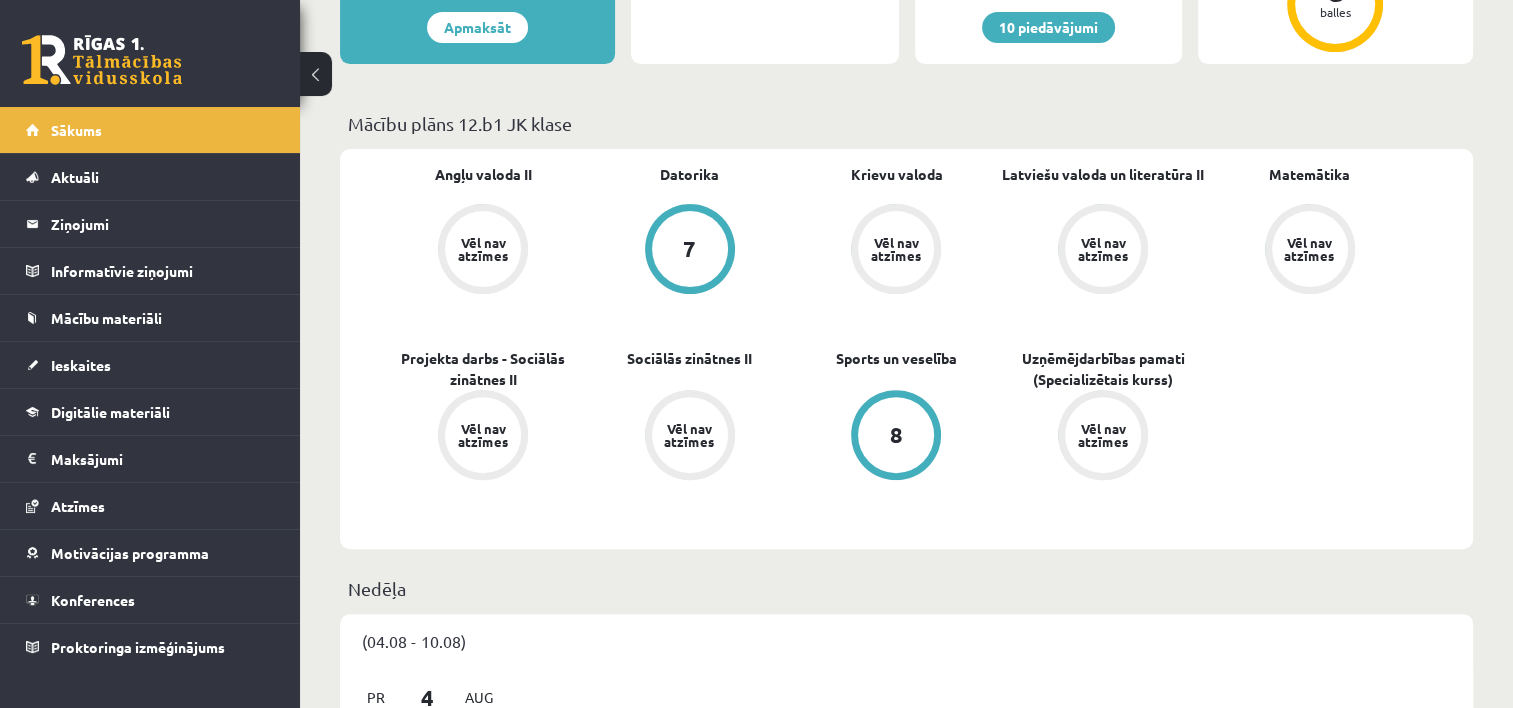 scroll, scrollTop: 300, scrollLeft: 0, axis: vertical 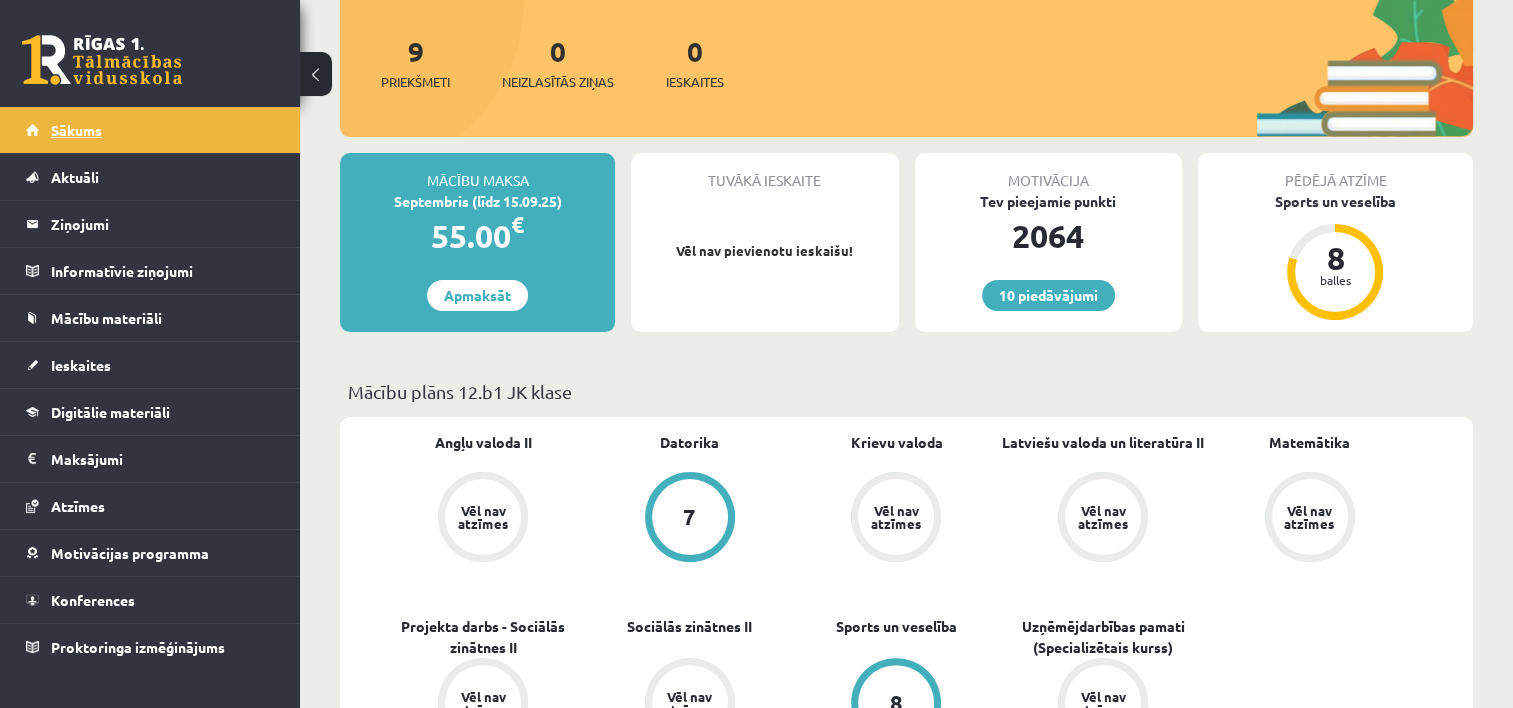 click on "Sākums" at bounding box center (76, 130) 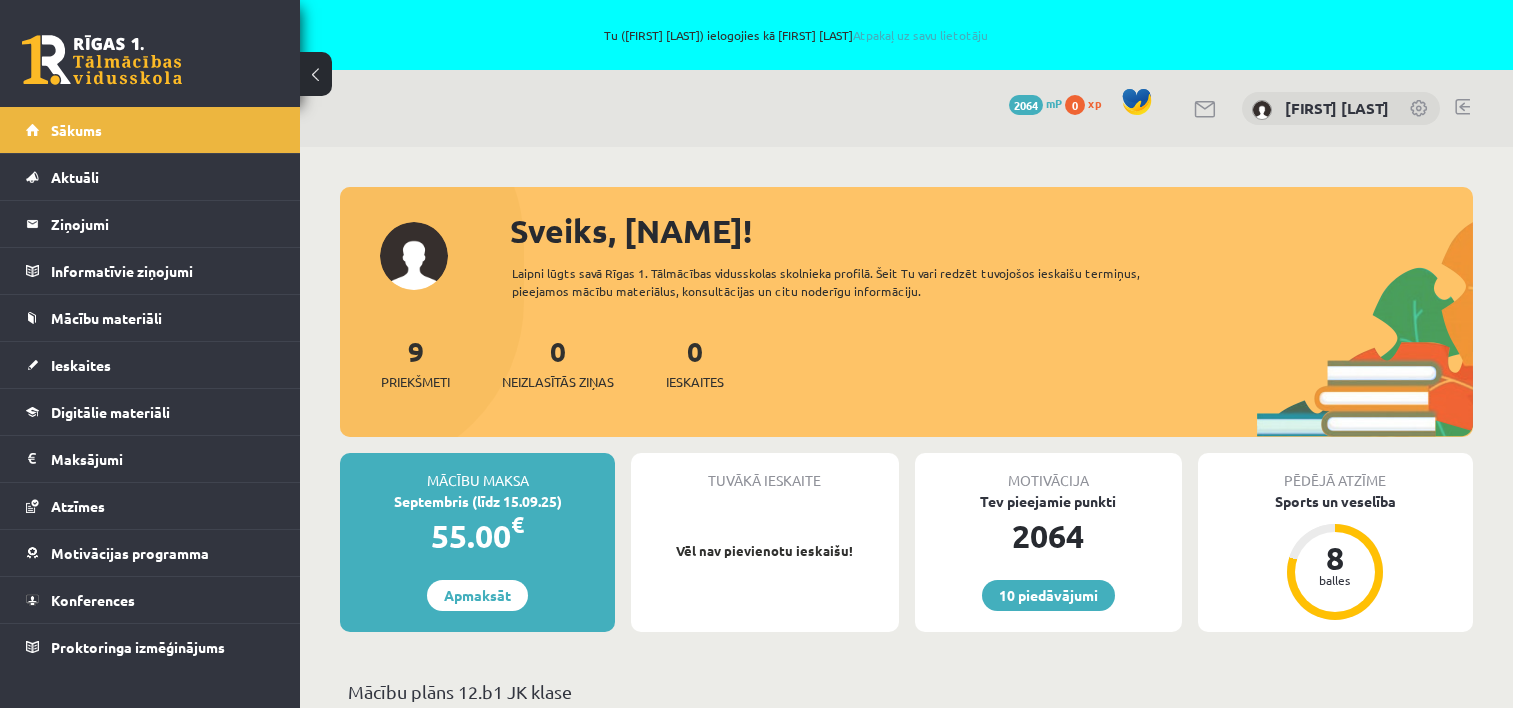 scroll, scrollTop: 0, scrollLeft: 0, axis: both 